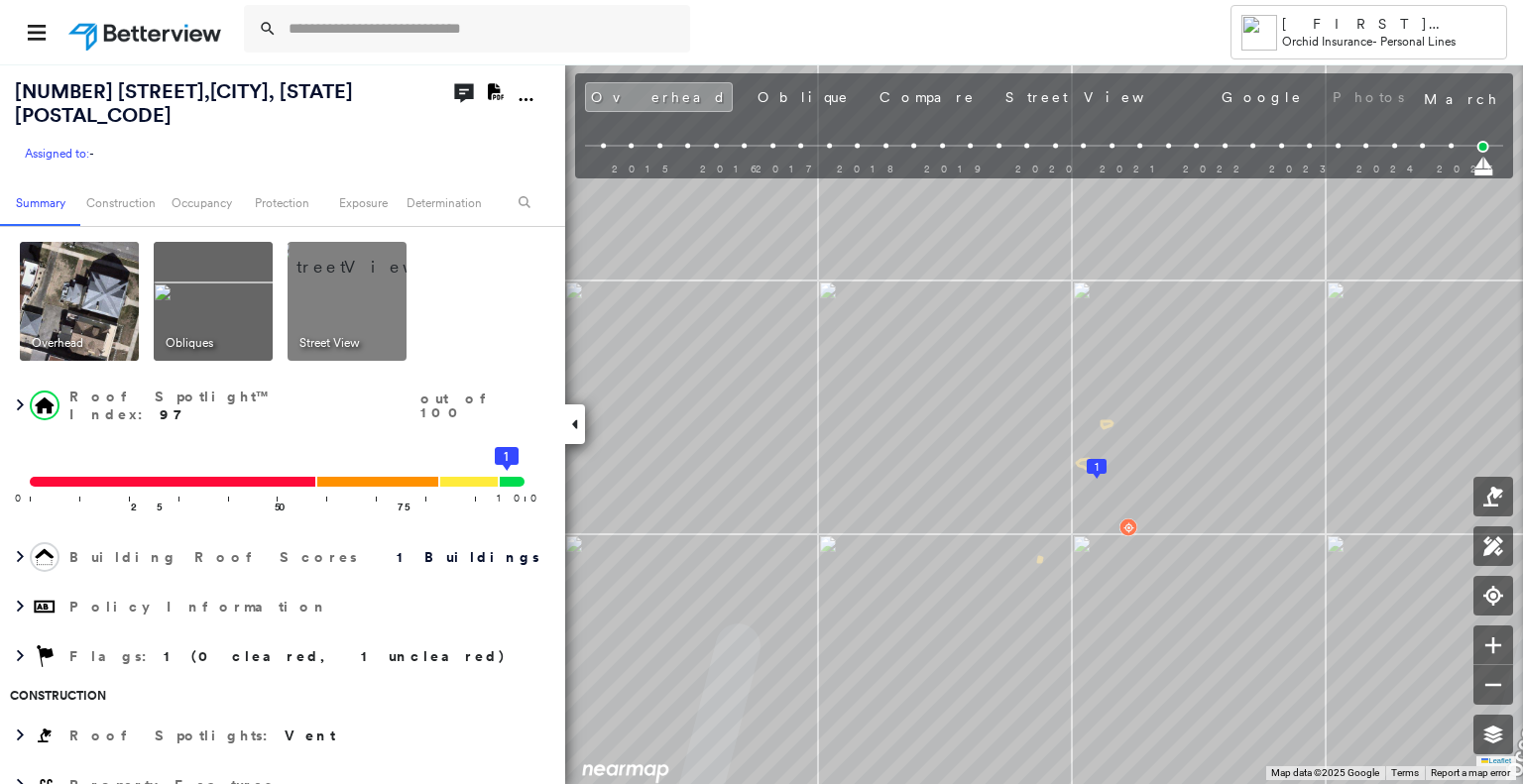 scroll, scrollTop: 0, scrollLeft: 0, axis: both 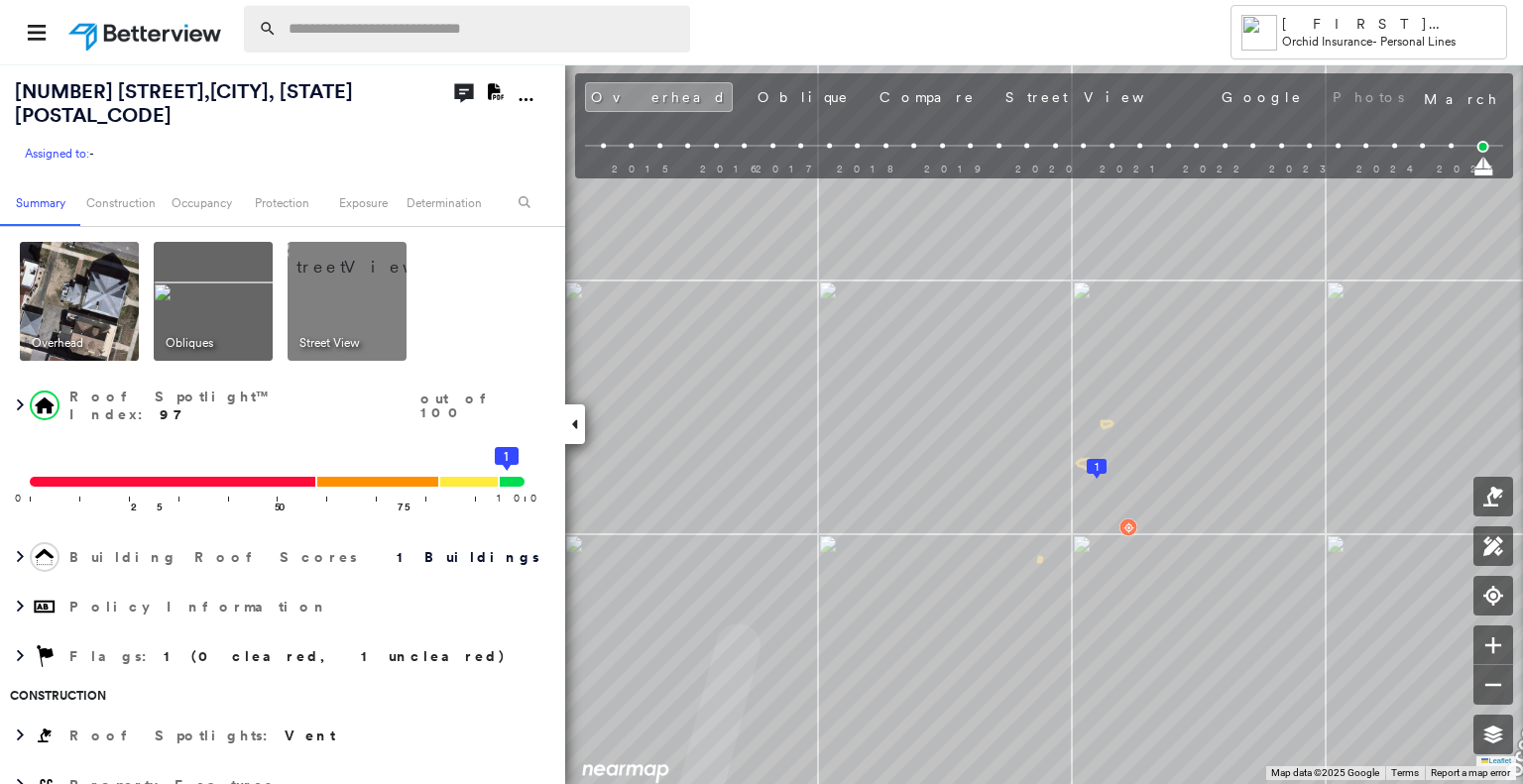 click at bounding box center (483, 29) 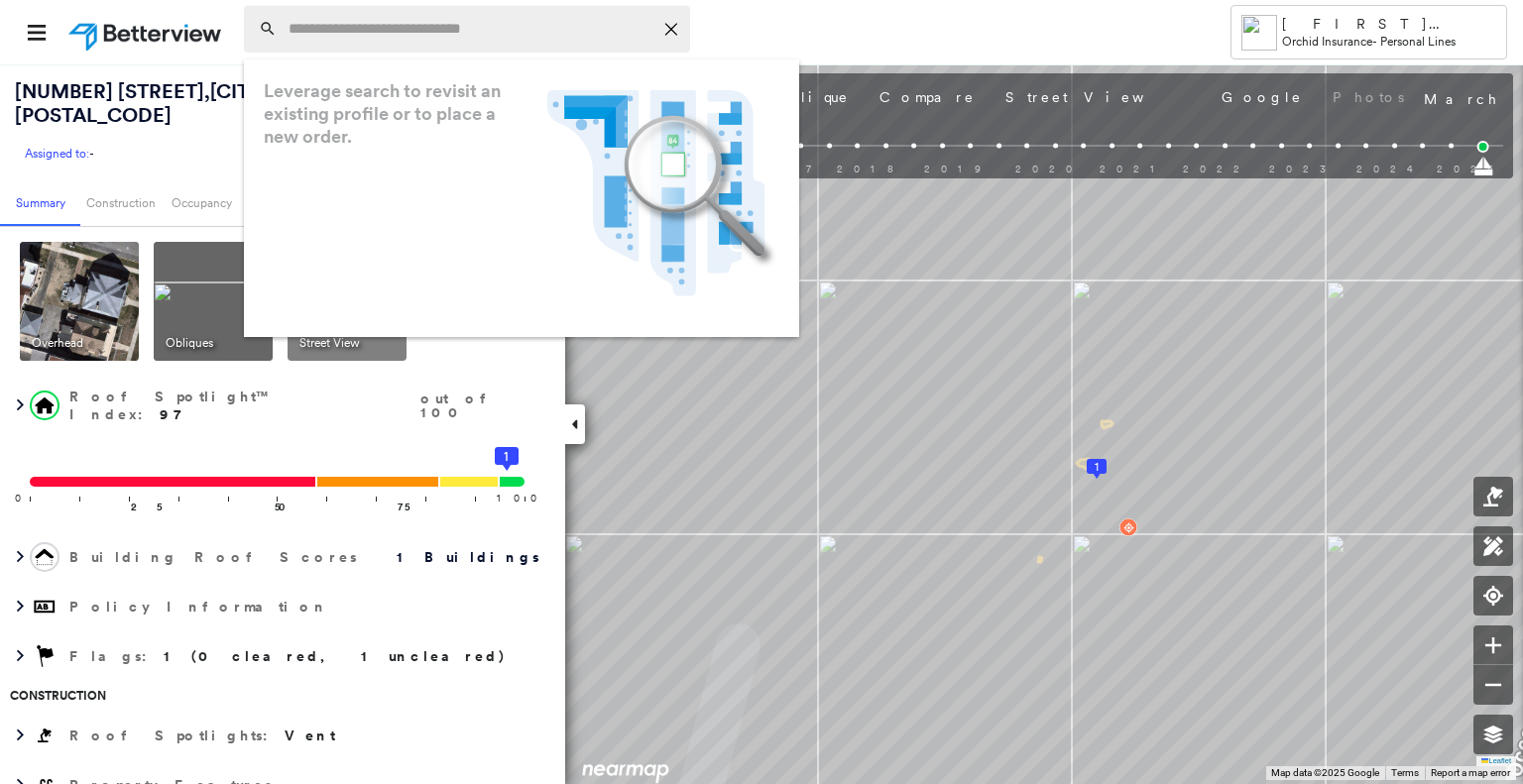 click at bounding box center (470, 29) 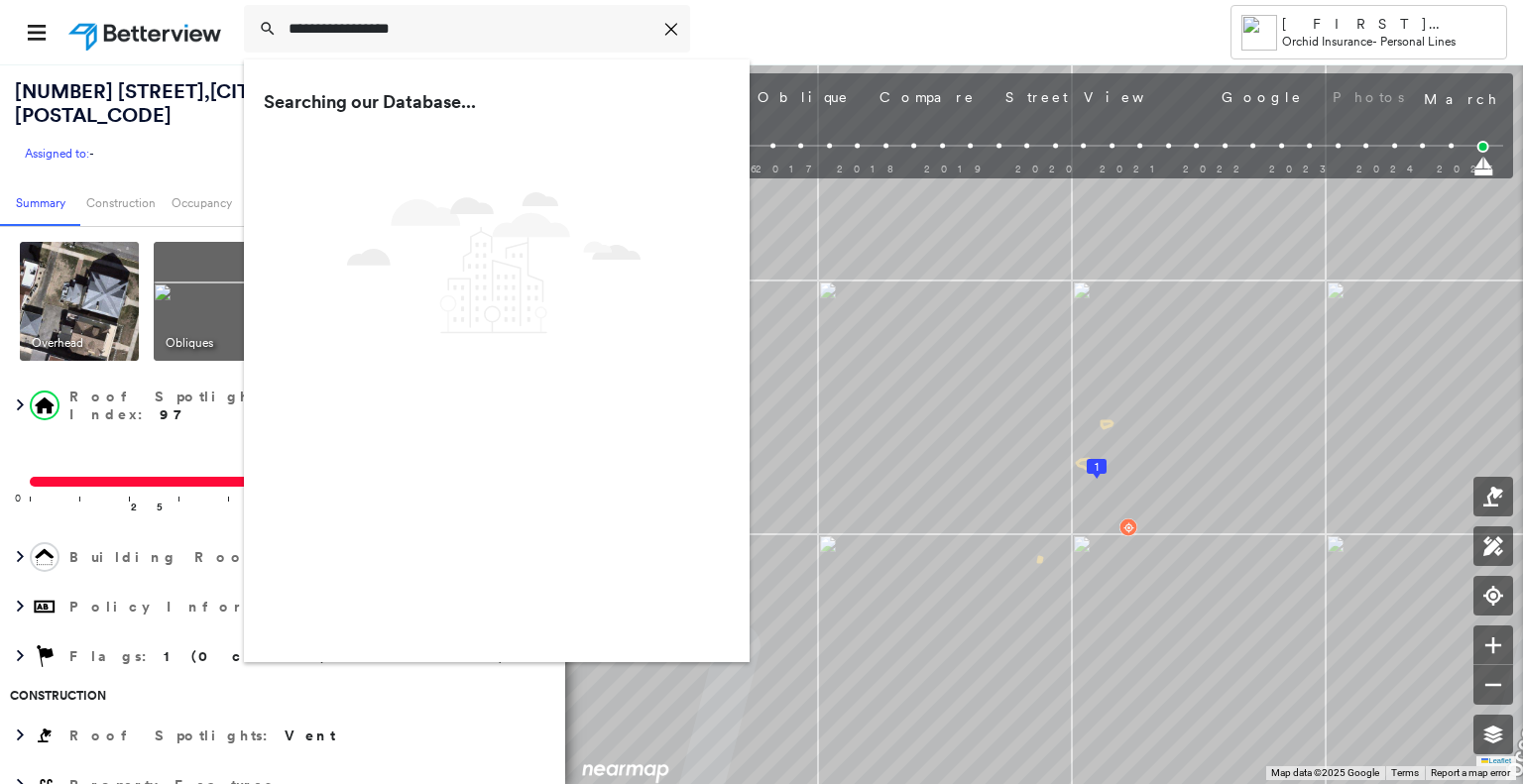 type on "**********" 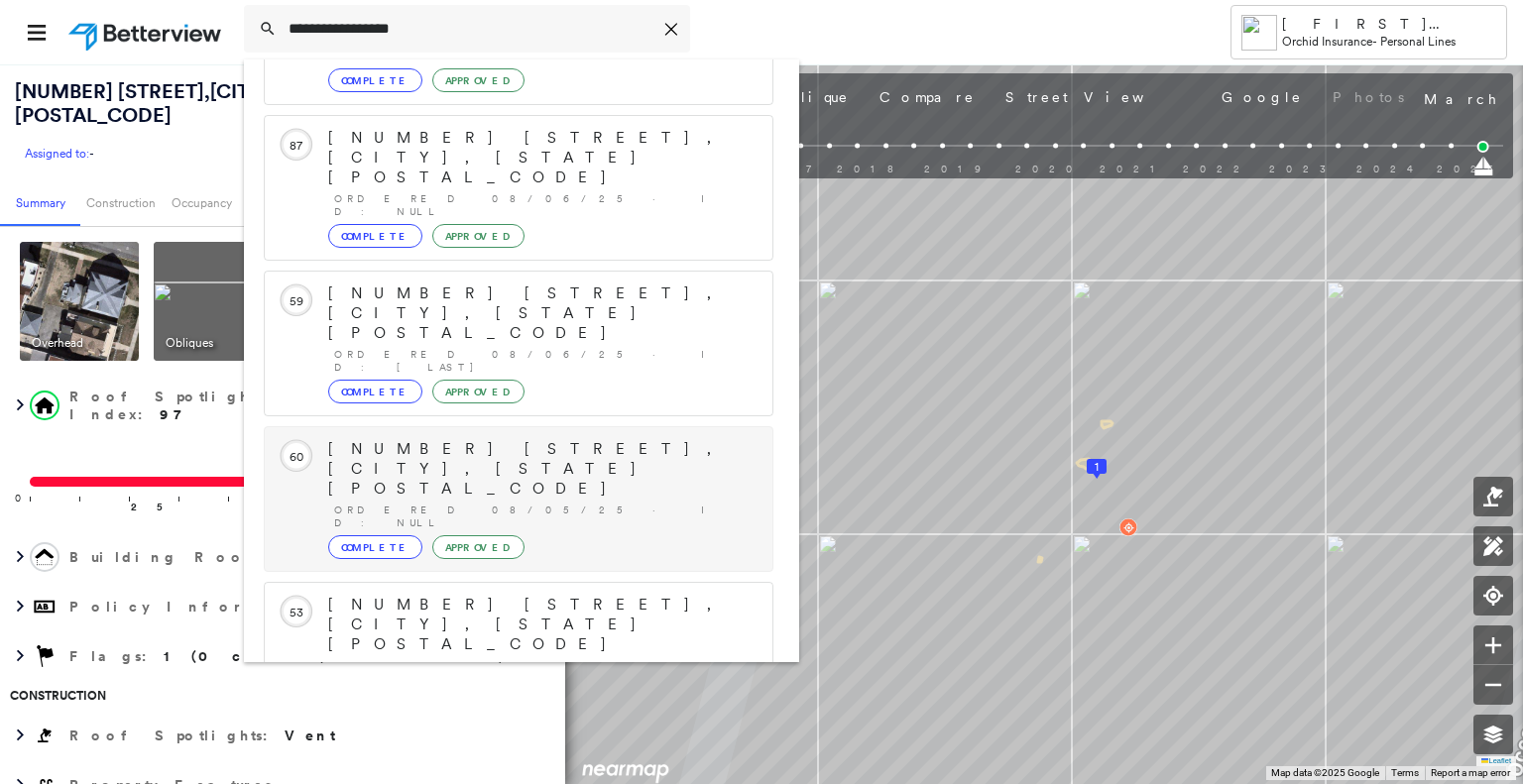 scroll, scrollTop: 250, scrollLeft: 0, axis: vertical 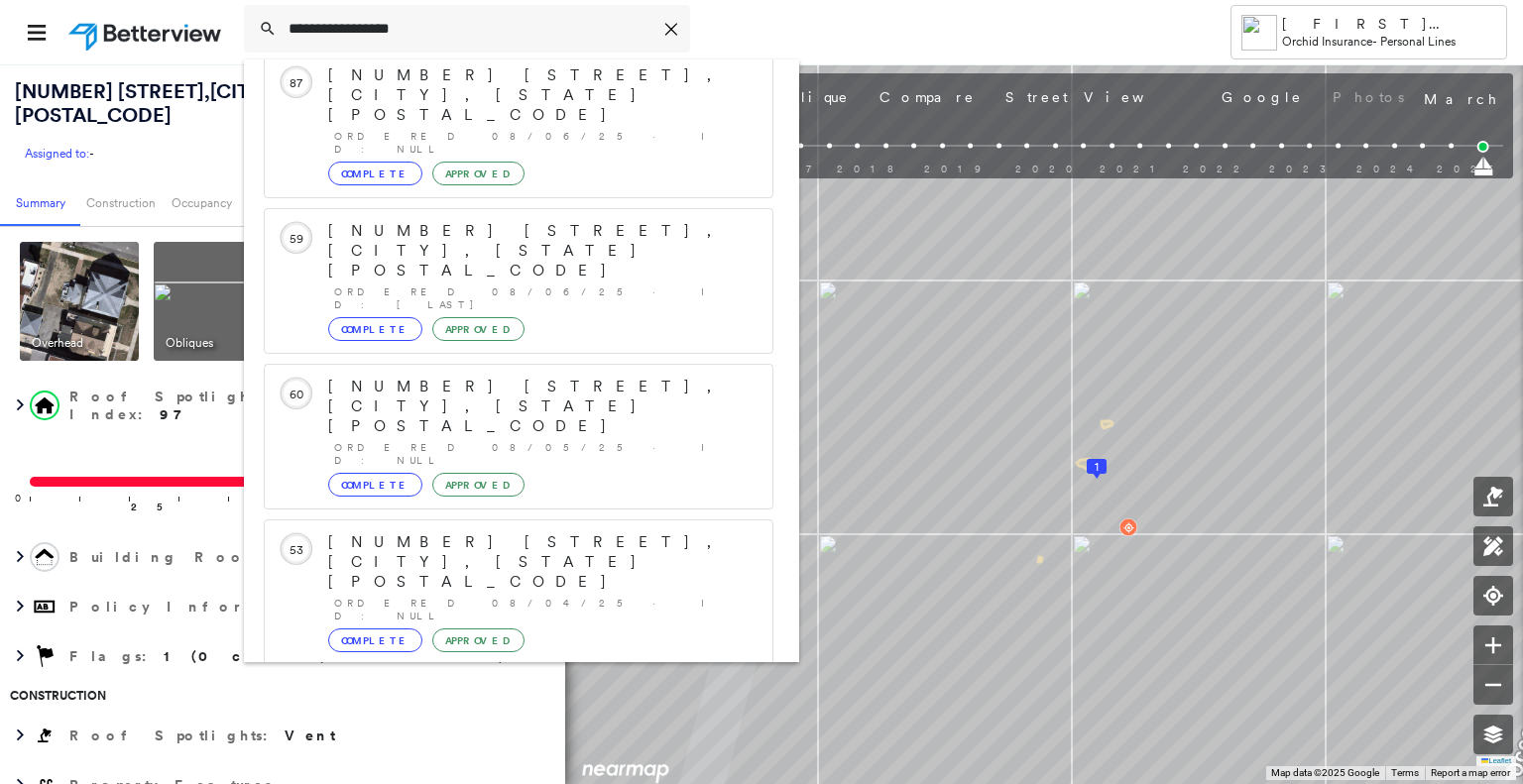 click on "[NUMBER] [STREET], [CITY], [STATE] [POSTAL_CODE]" at bounding box center [497, 911] 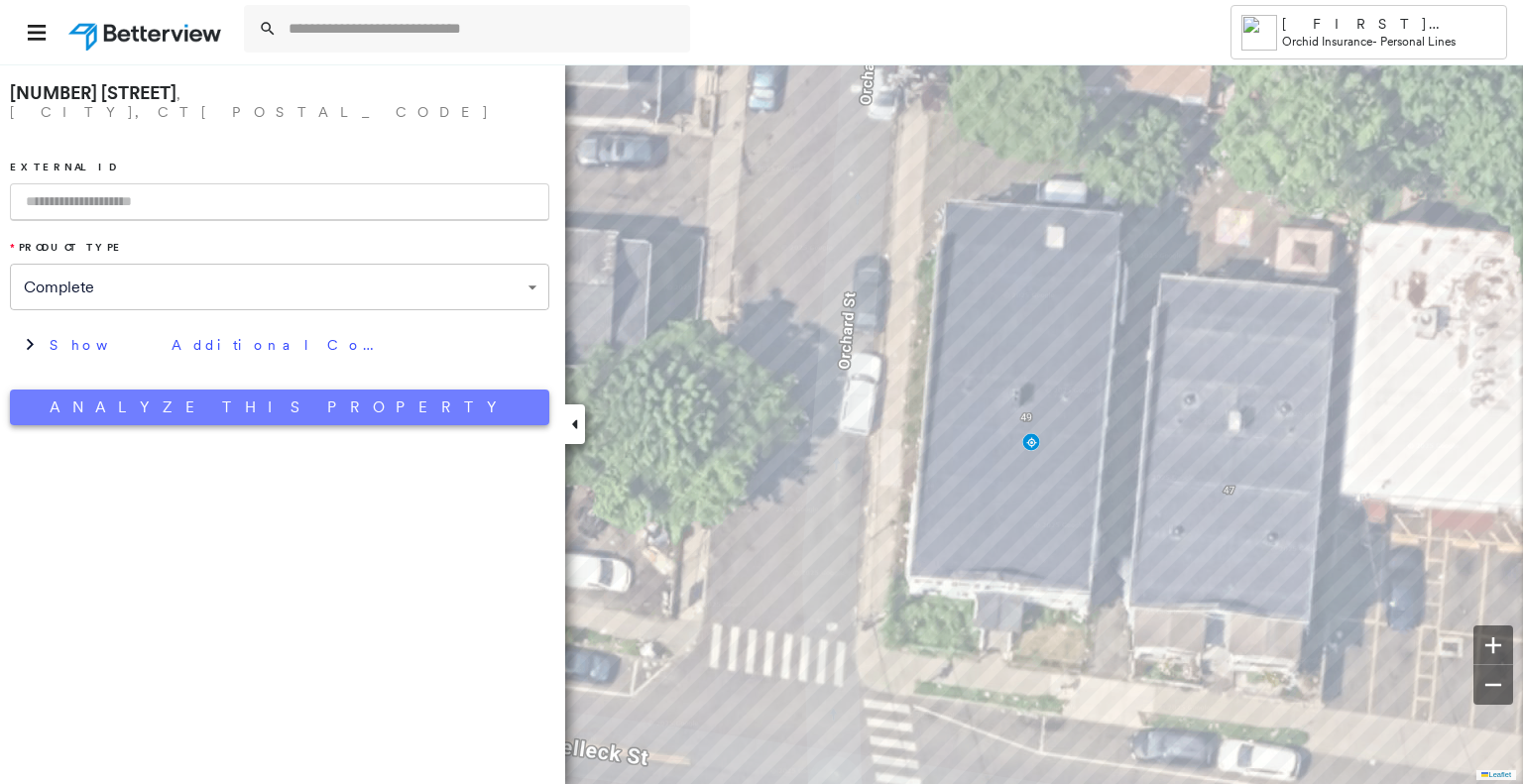 click on "Analyze This Property" at bounding box center [280, 407] 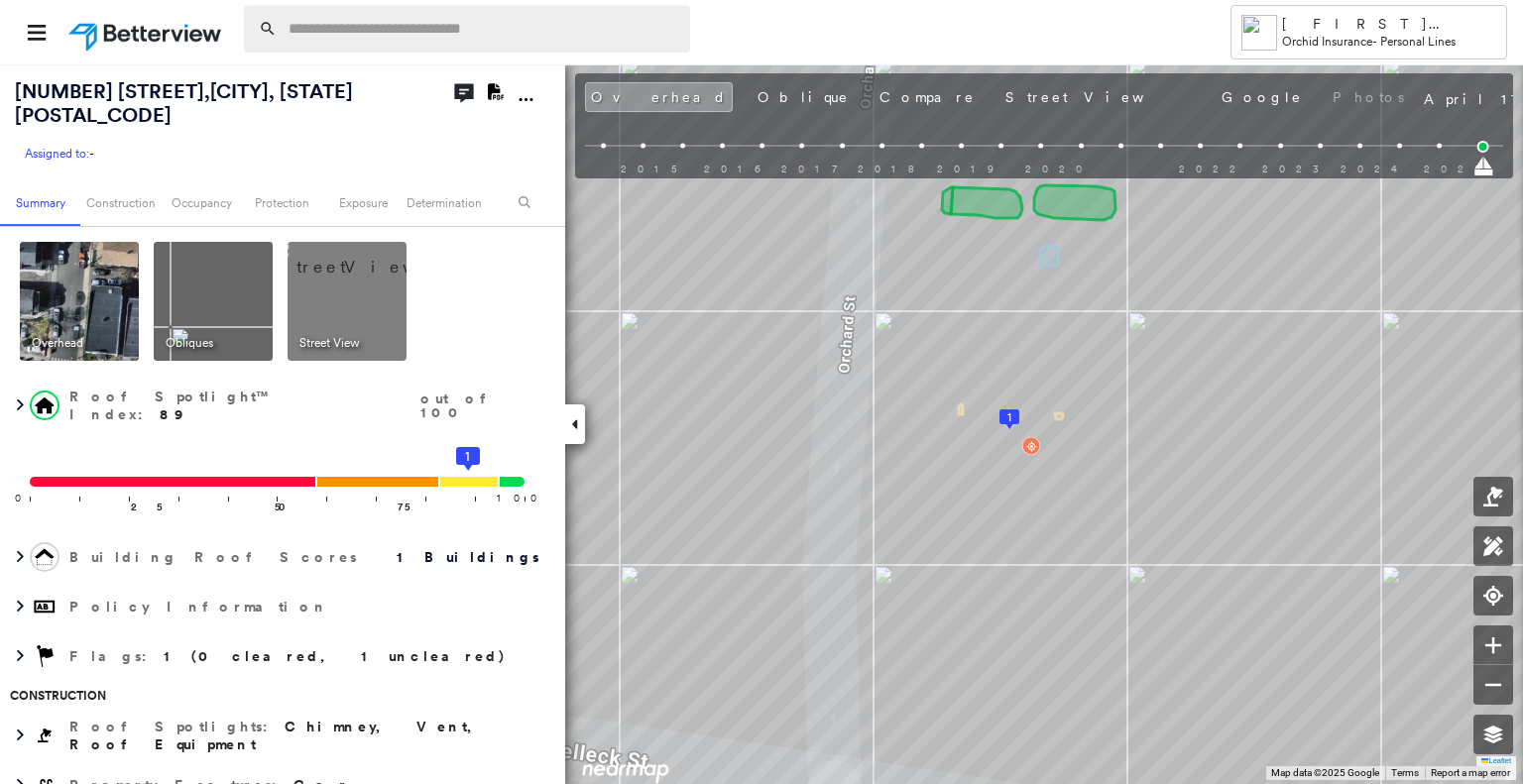 click at bounding box center (483, 29) 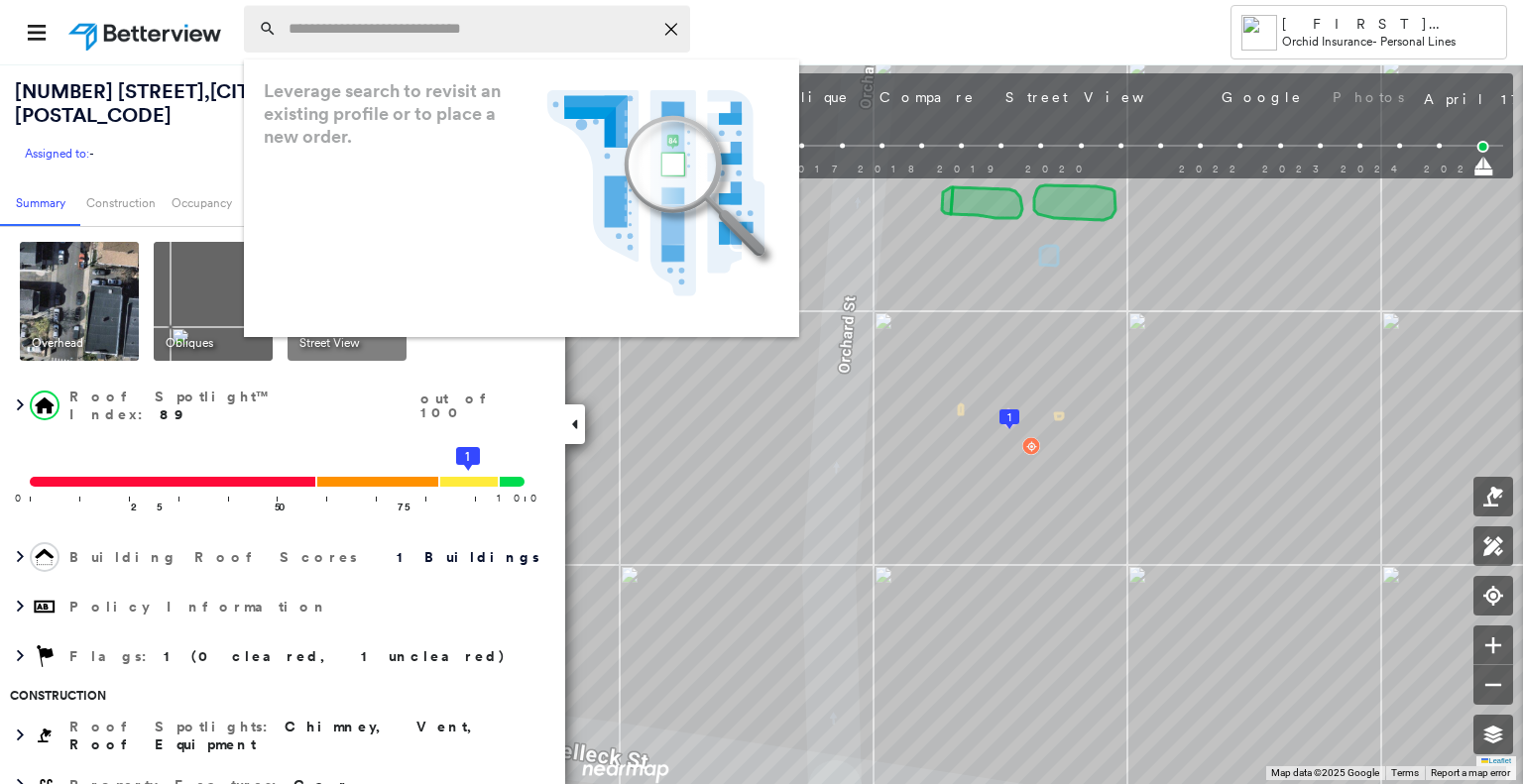 paste on "**********" 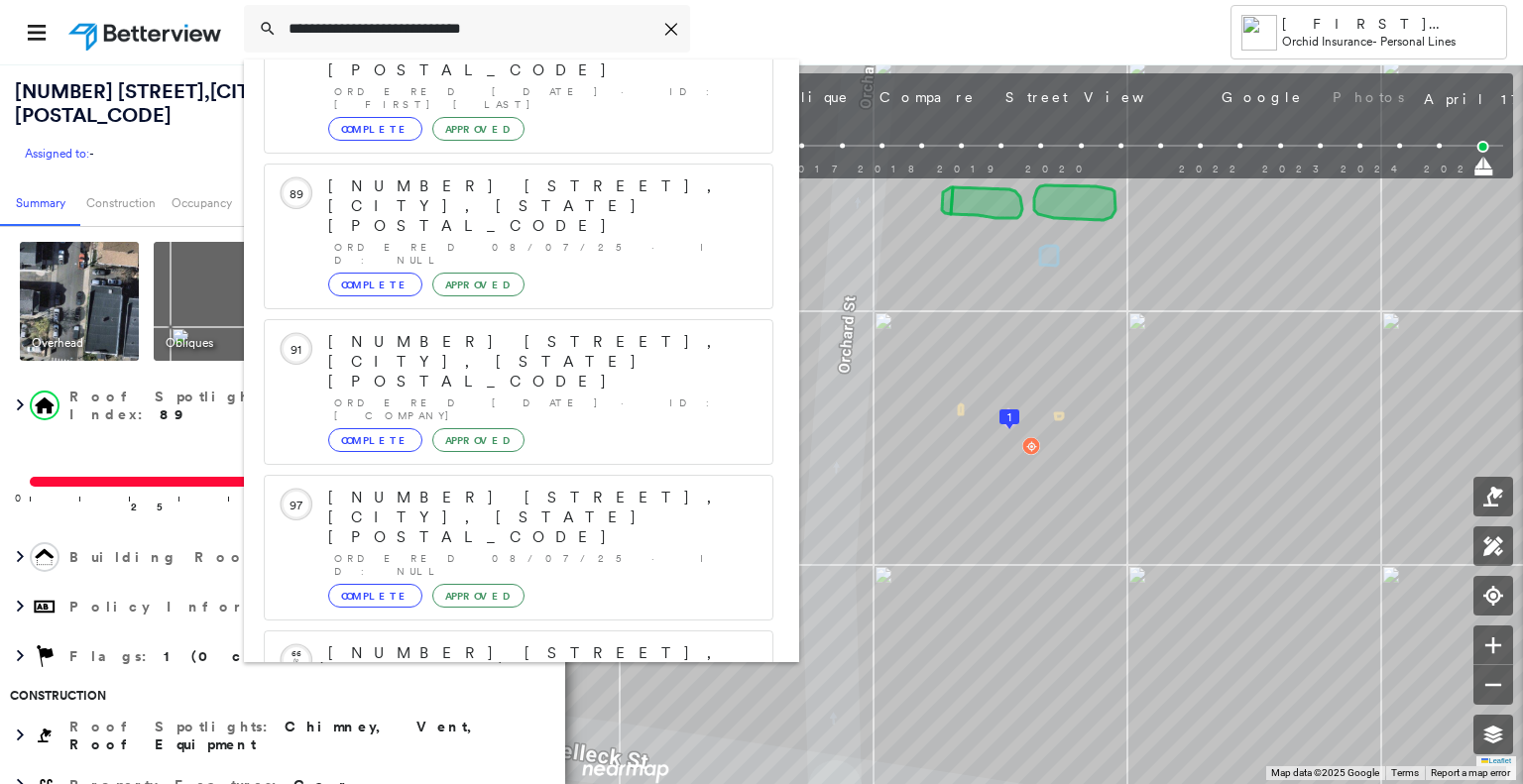 scroll, scrollTop: 206, scrollLeft: 0, axis: vertical 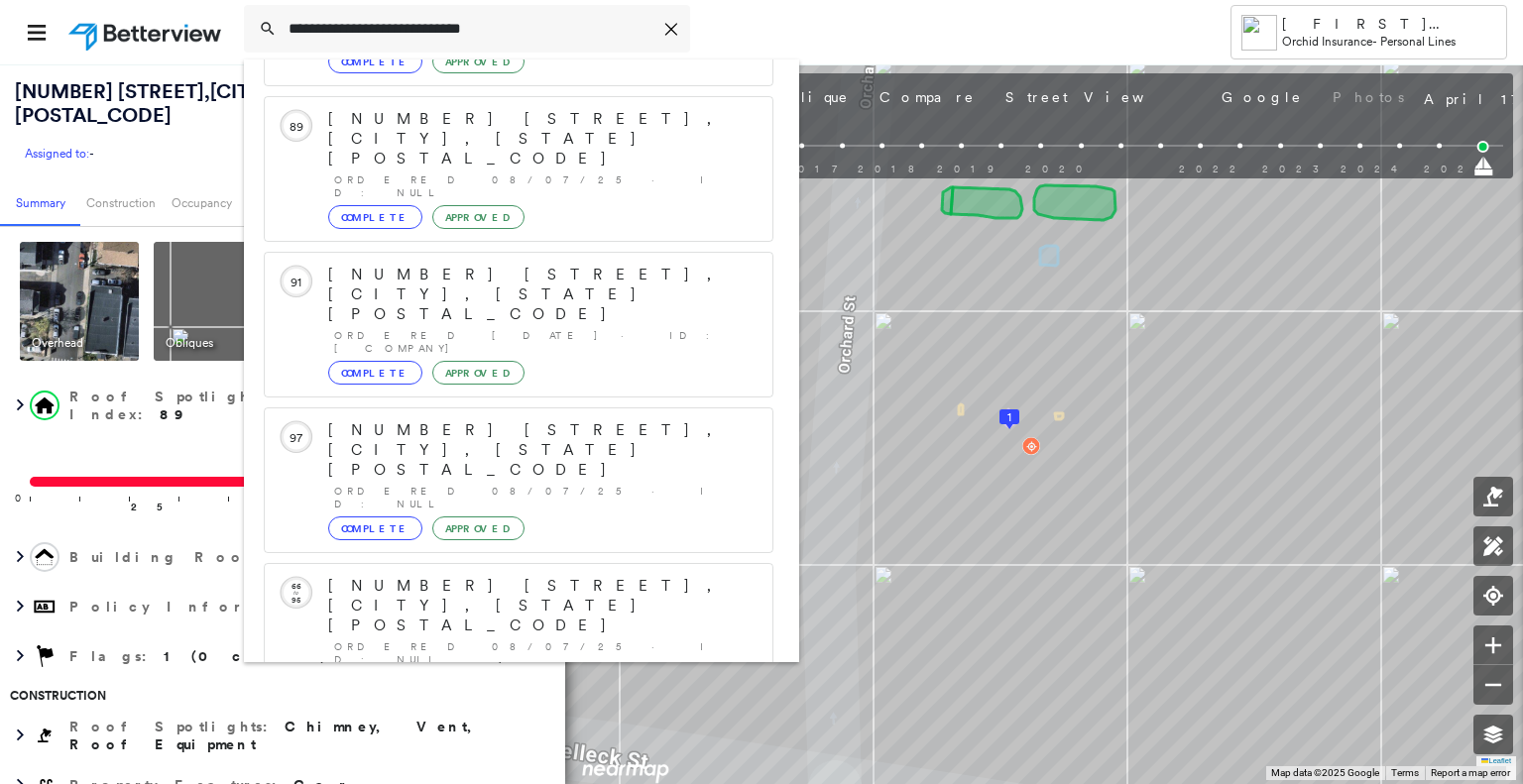 type on "**********" 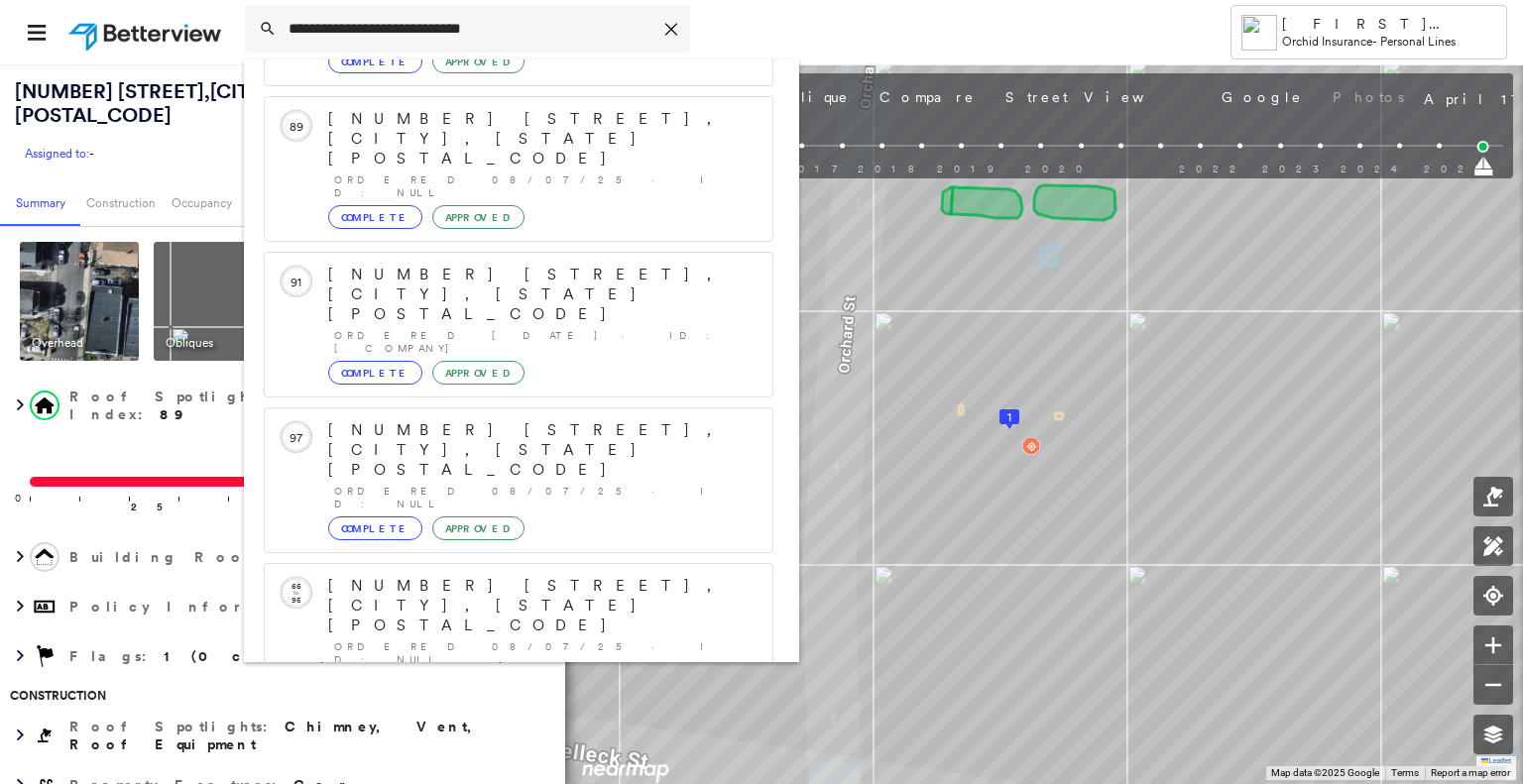 click on "[NUMBER] [STREET], [CITY], [STATE], [COUNTRY] Group Created with Sketch." at bounding box center [519, 895] 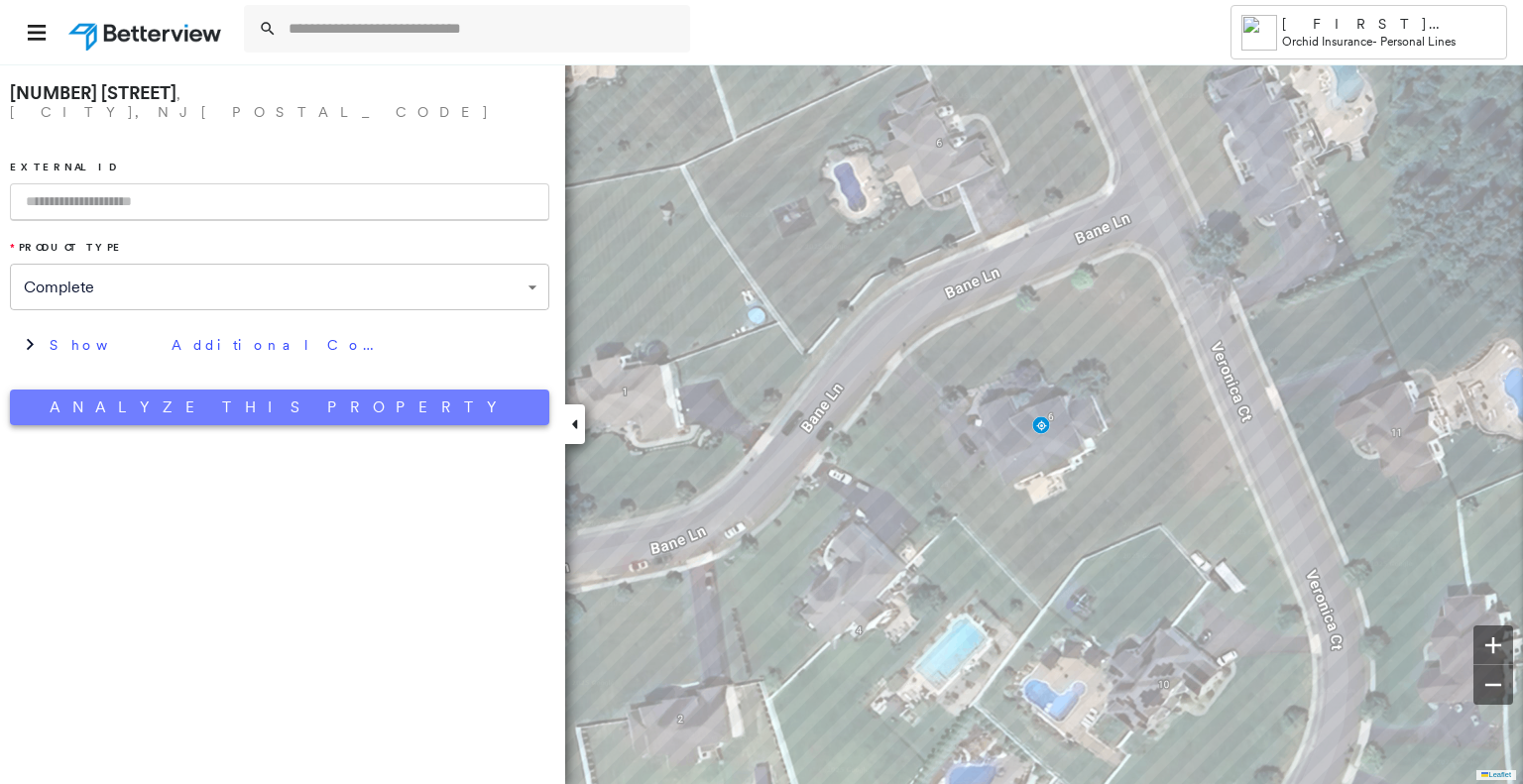 click on "Analyze This Property" at bounding box center (280, 407) 